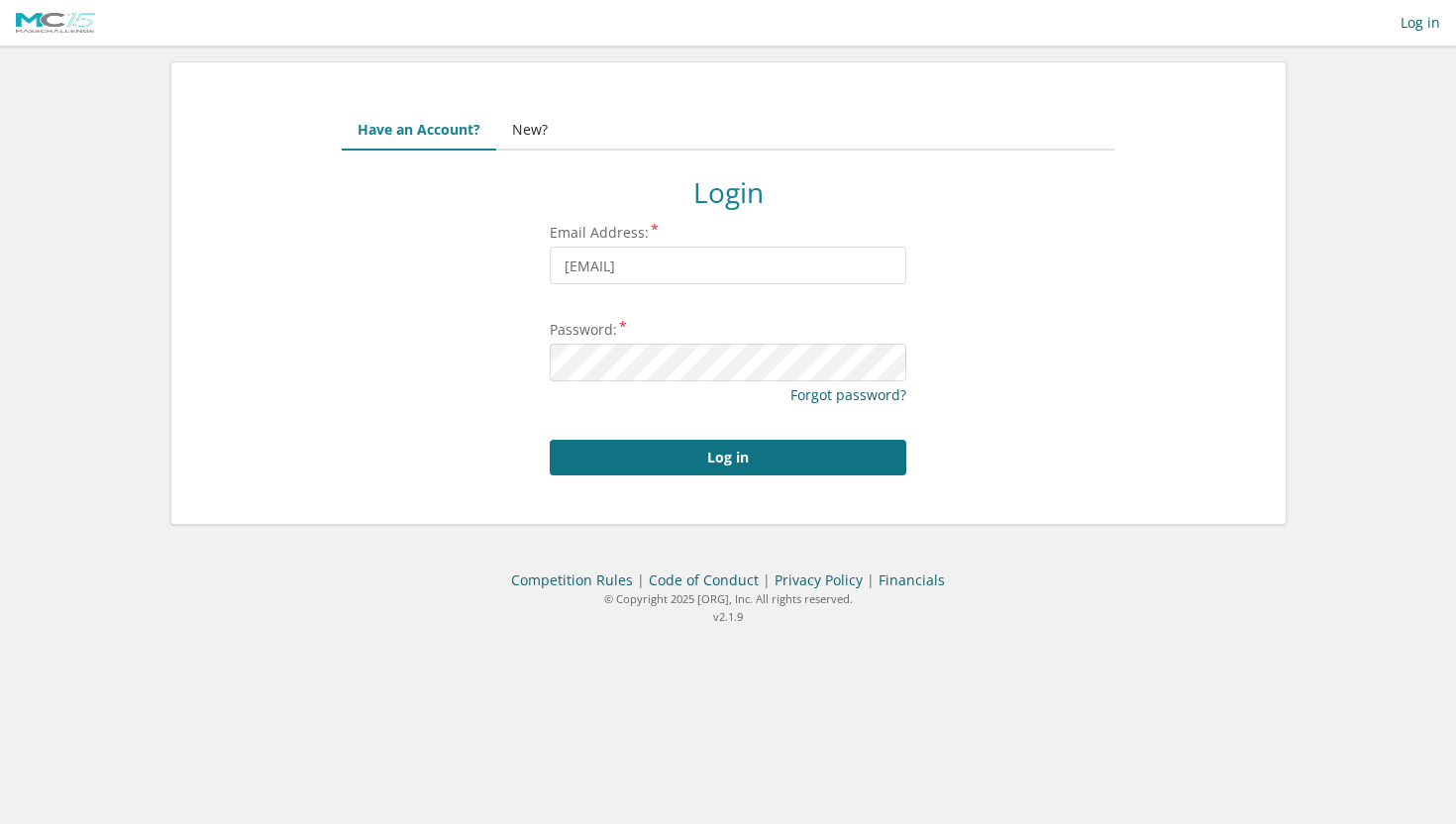 scroll, scrollTop: 0, scrollLeft: 0, axis: both 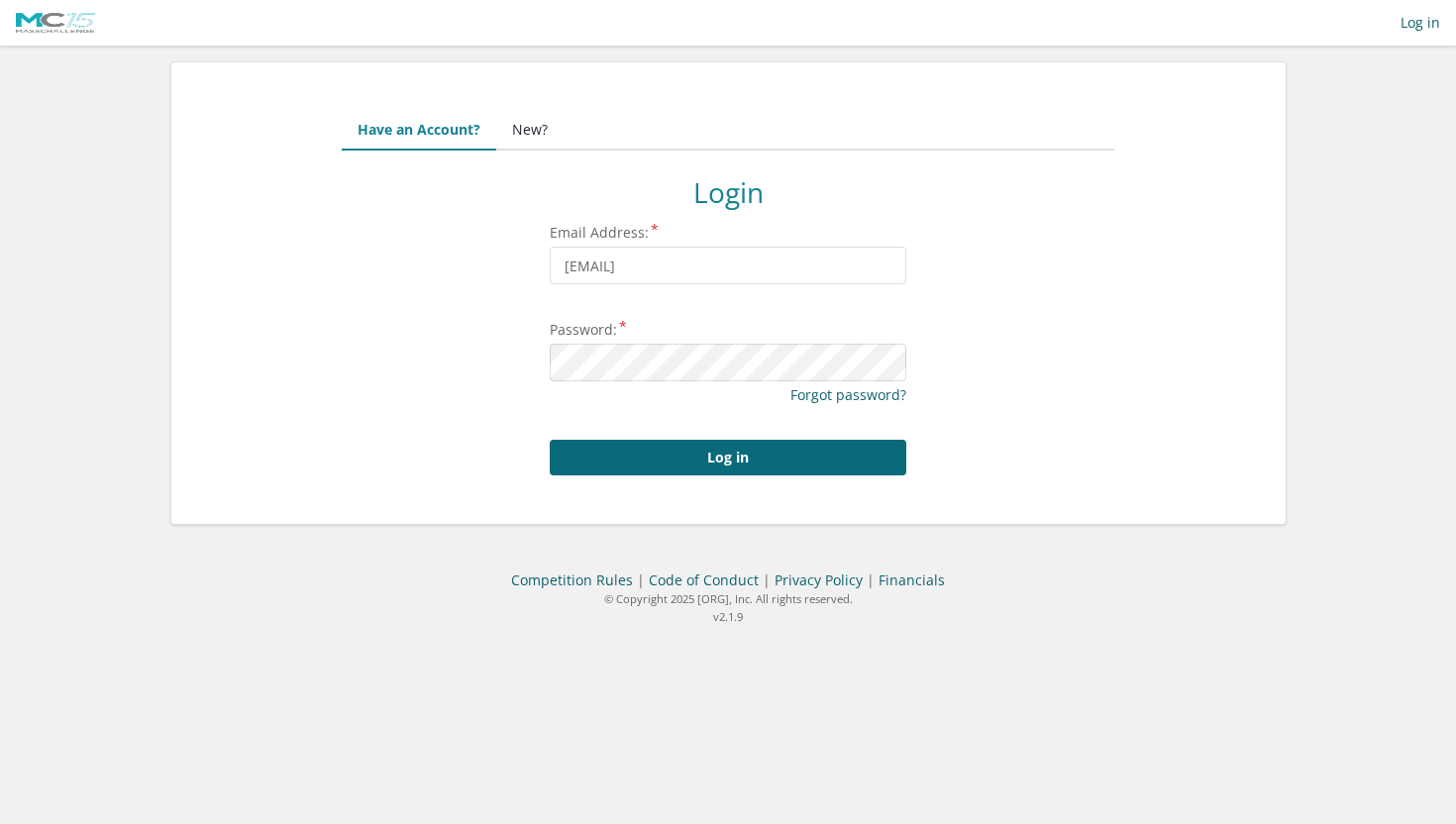 click on "Log in" at bounding box center [728, 458] 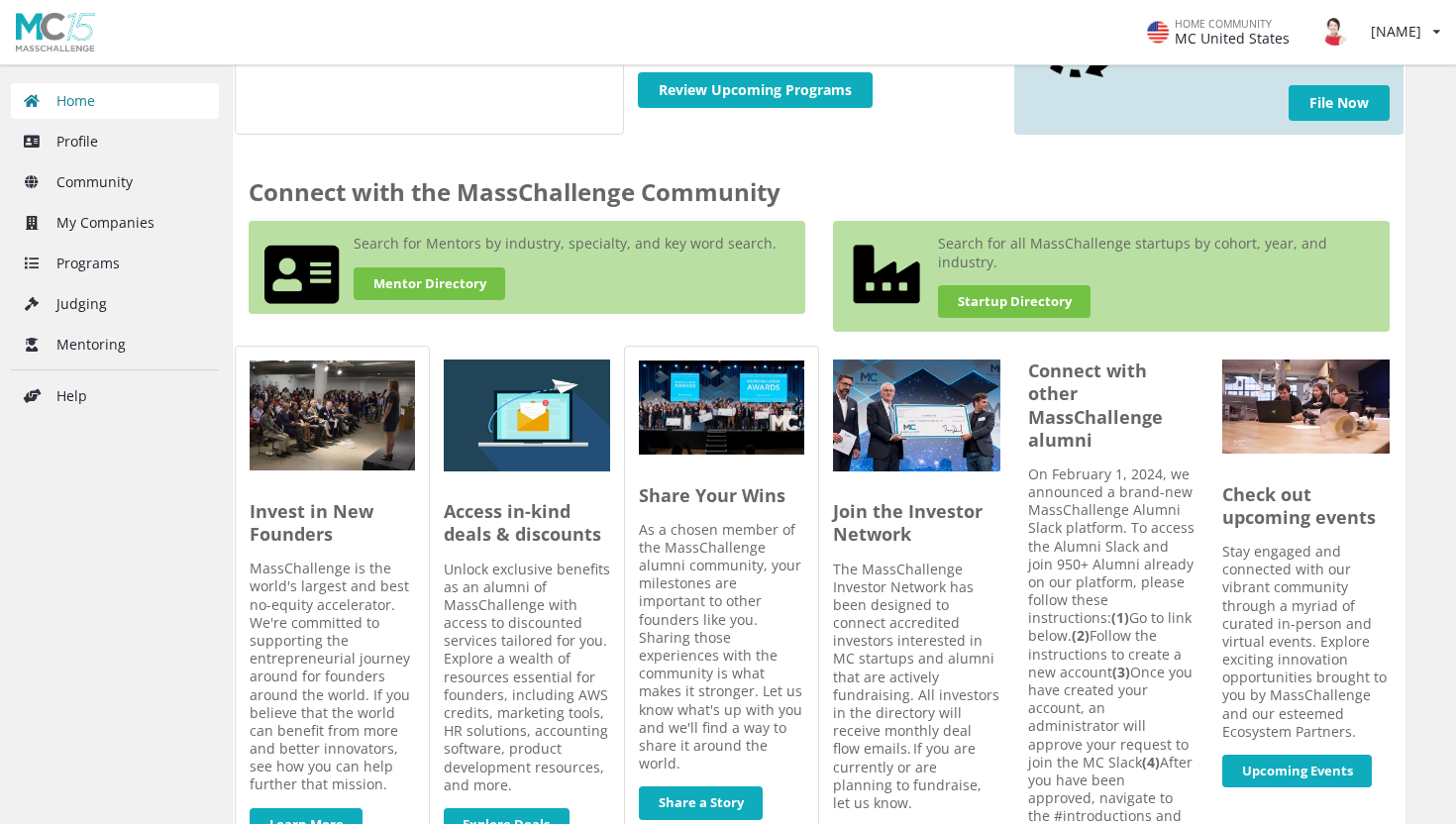 scroll, scrollTop: 697, scrollLeft: 0, axis: vertical 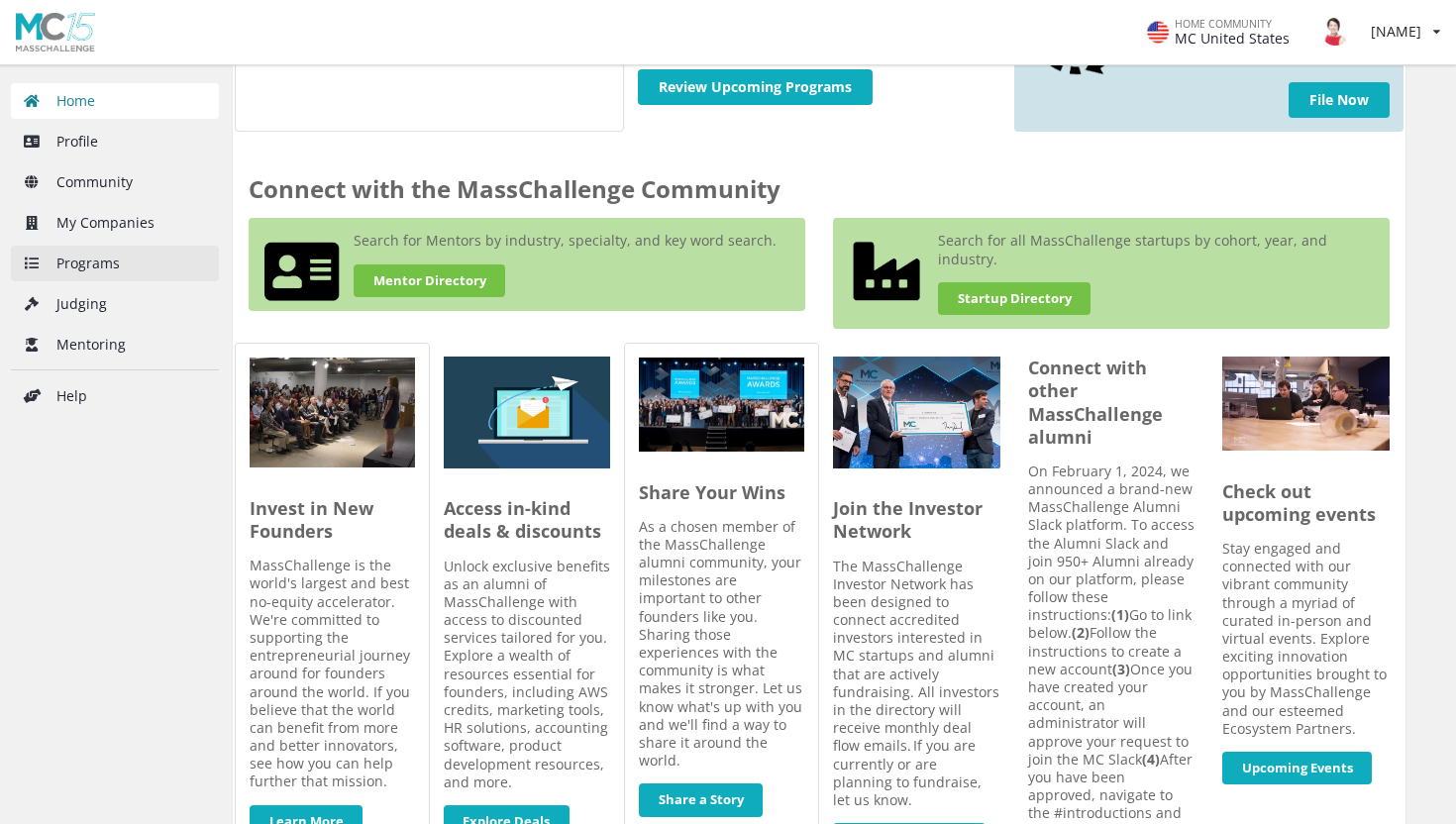 click on "Programs" at bounding box center (115, 263) 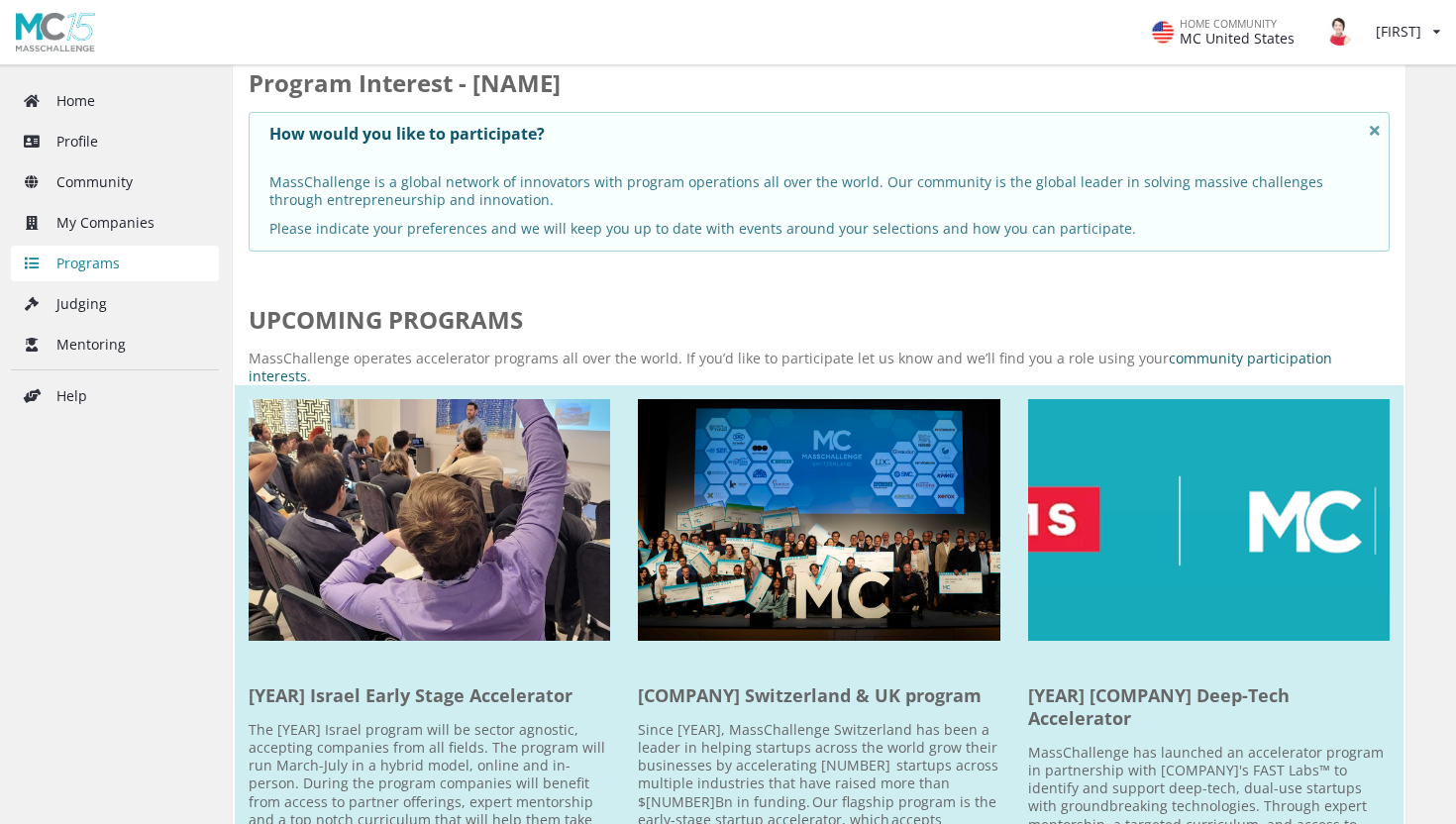 scroll, scrollTop: 0, scrollLeft: 0, axis: both 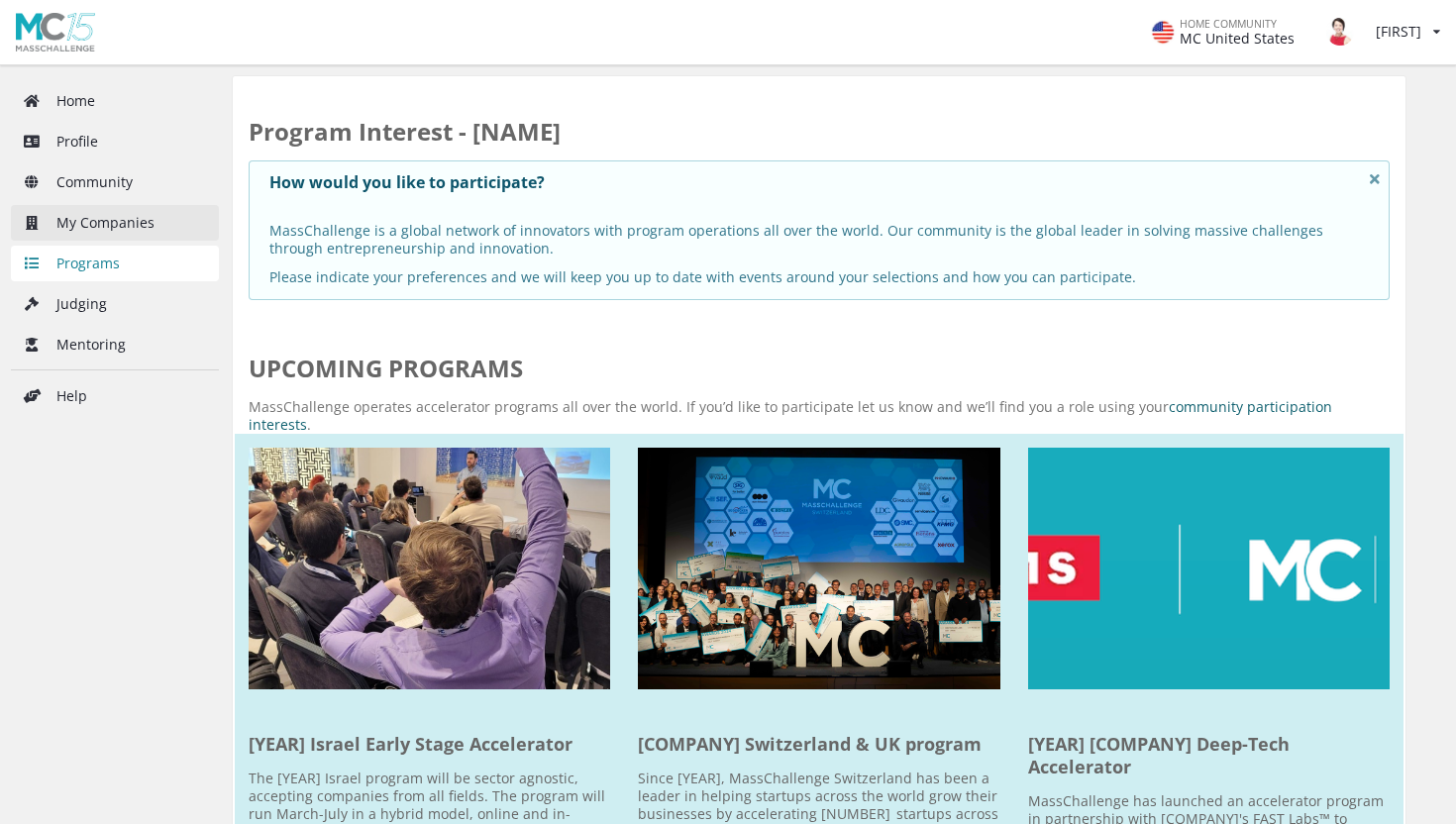 click on "My Companies" at bounding box center (115, 223) 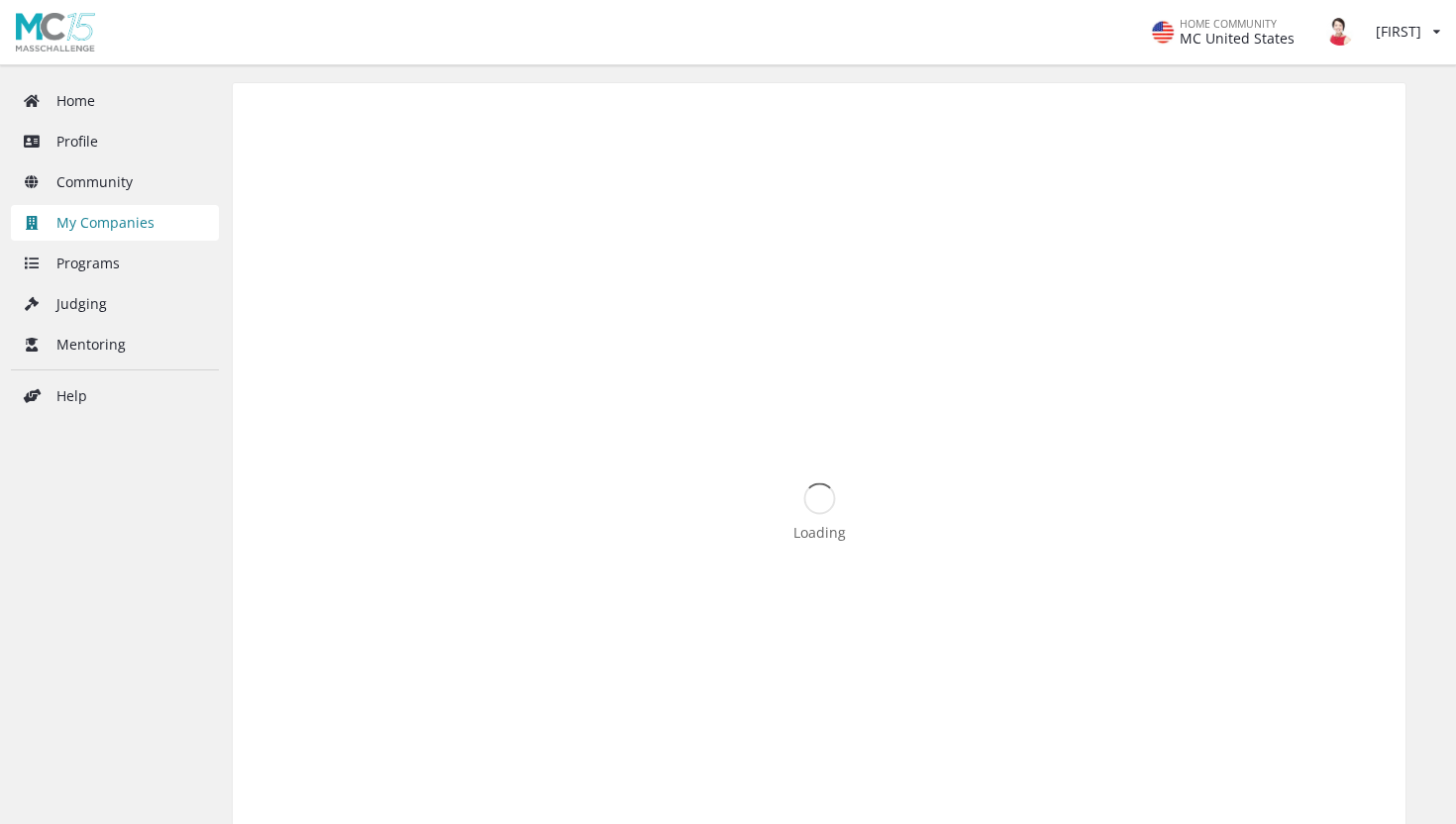 scroll, scrollTop: 0, scrollLeft: 0, axis: both 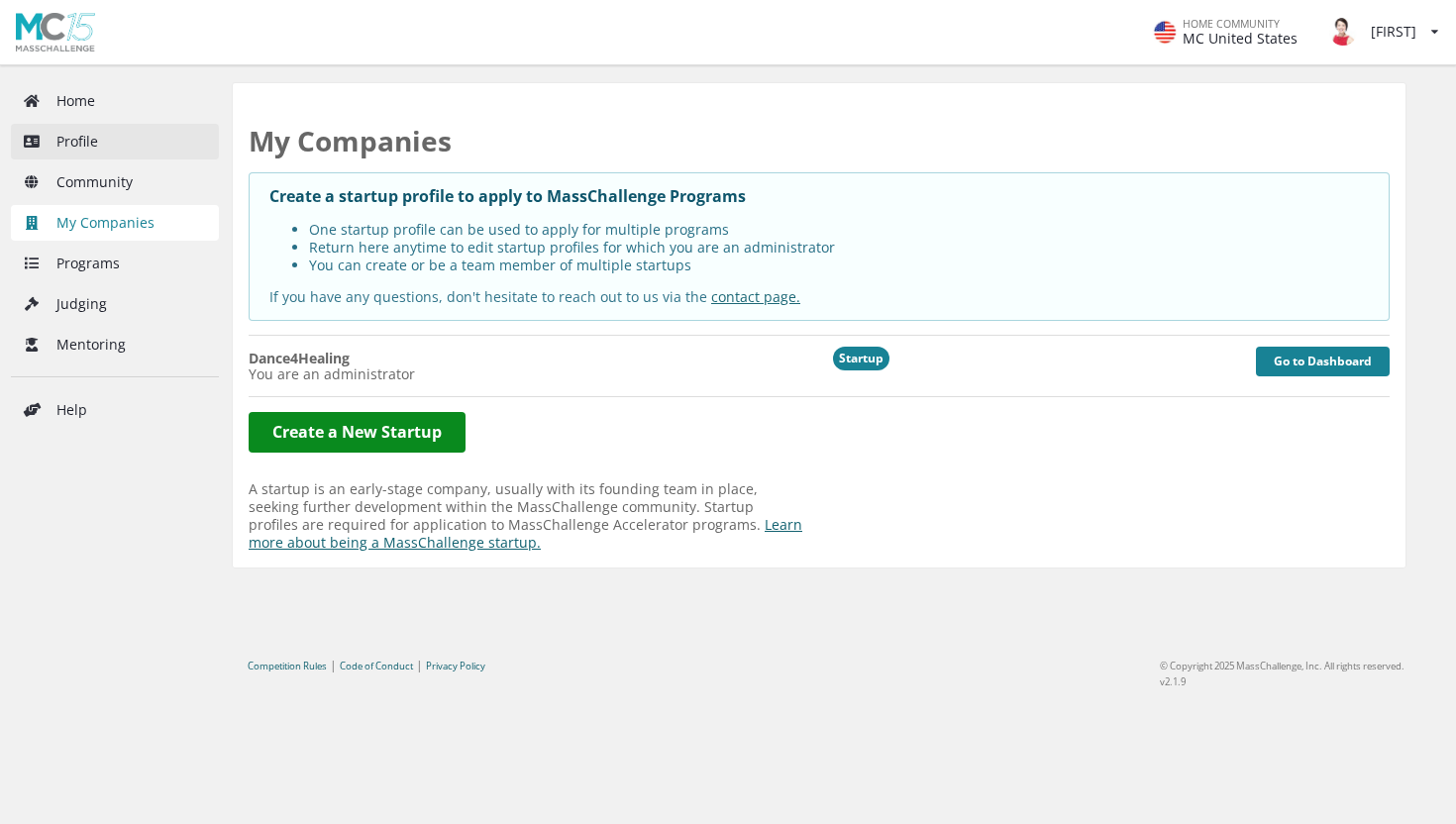 click on "Profile" at bounding box center [115, 142] 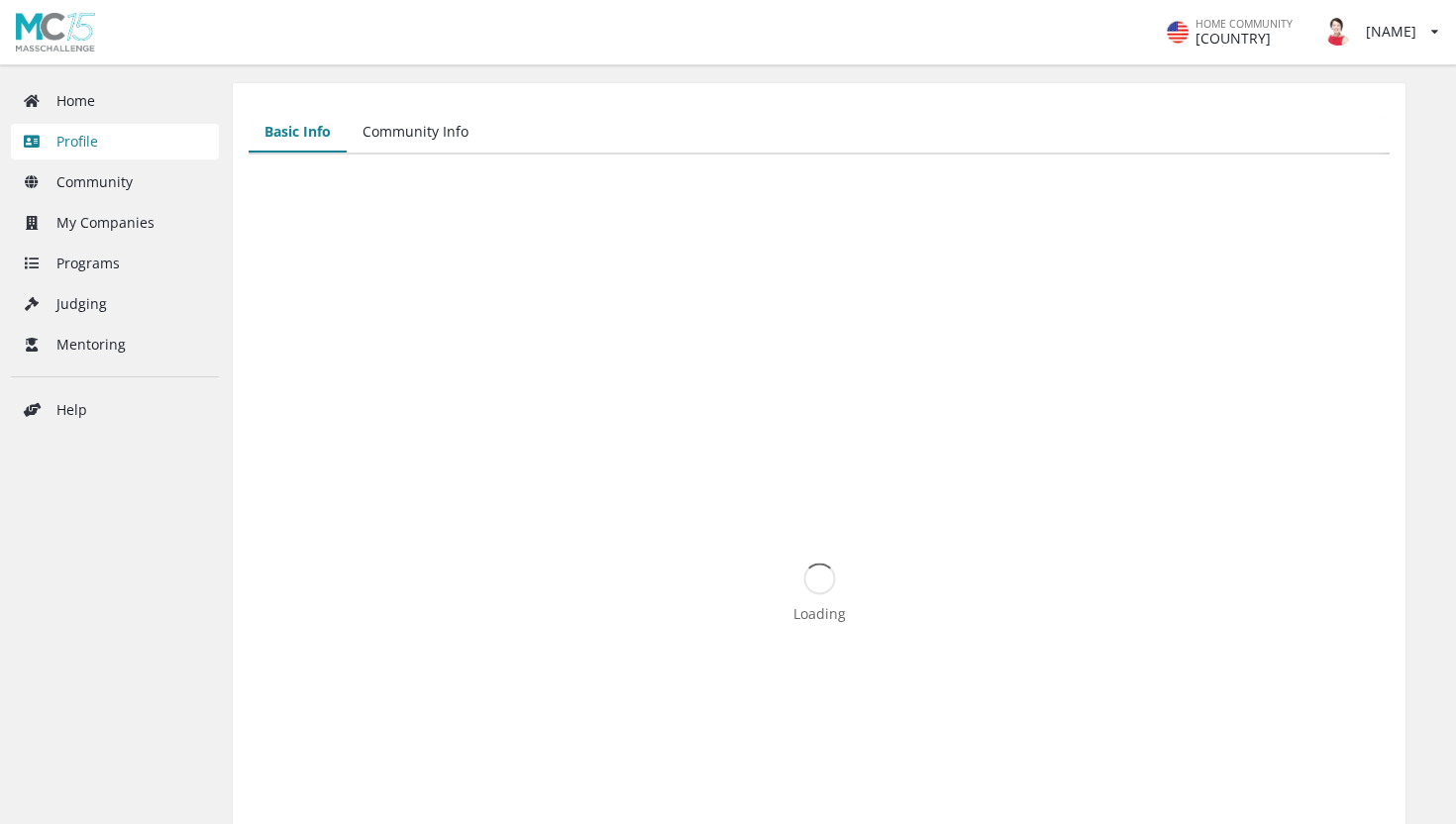 scroll, scrollTop: 0, scrollLeft: 0, axis: both 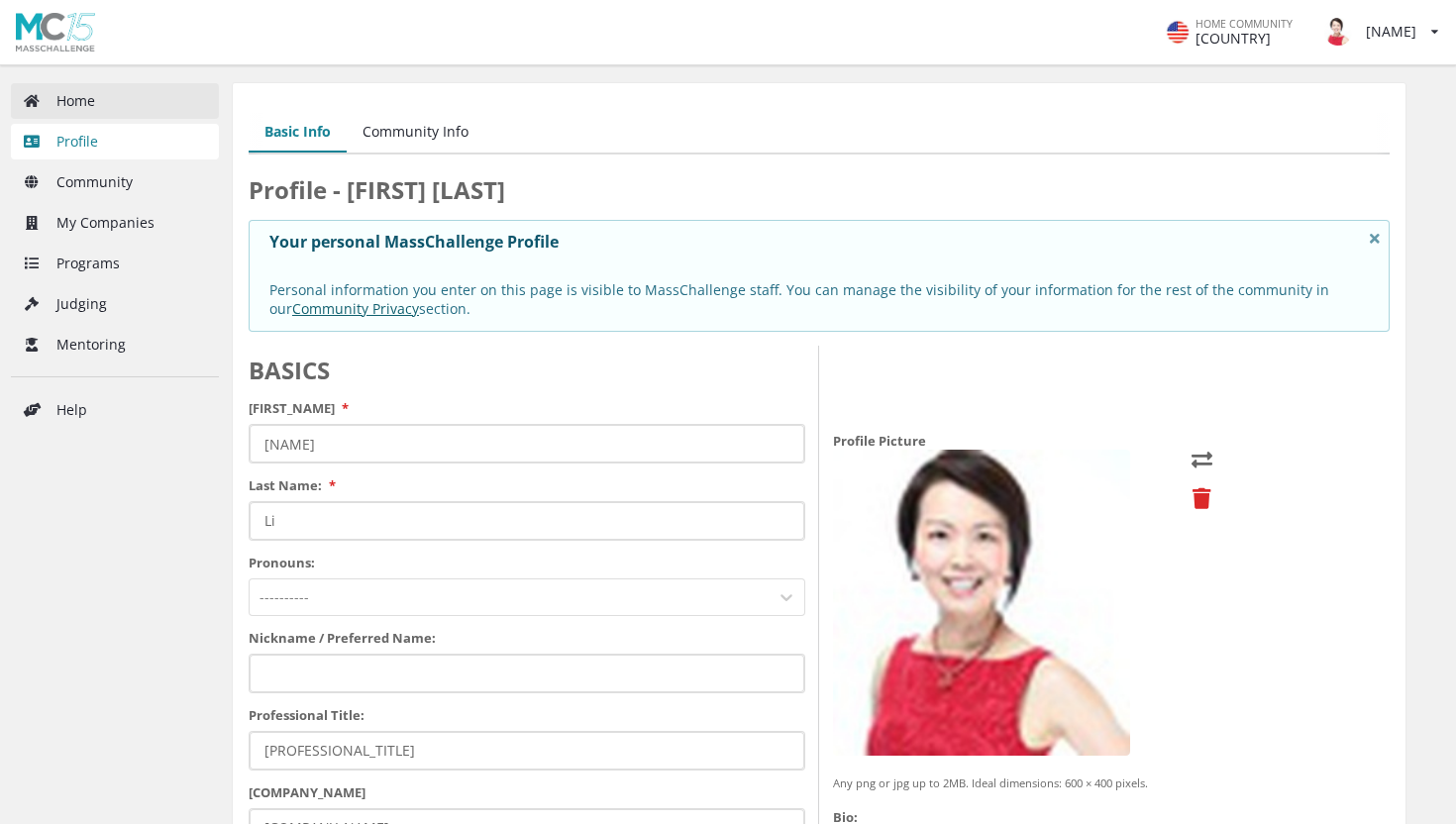 click on "Home" at bounding box center [115, 101] 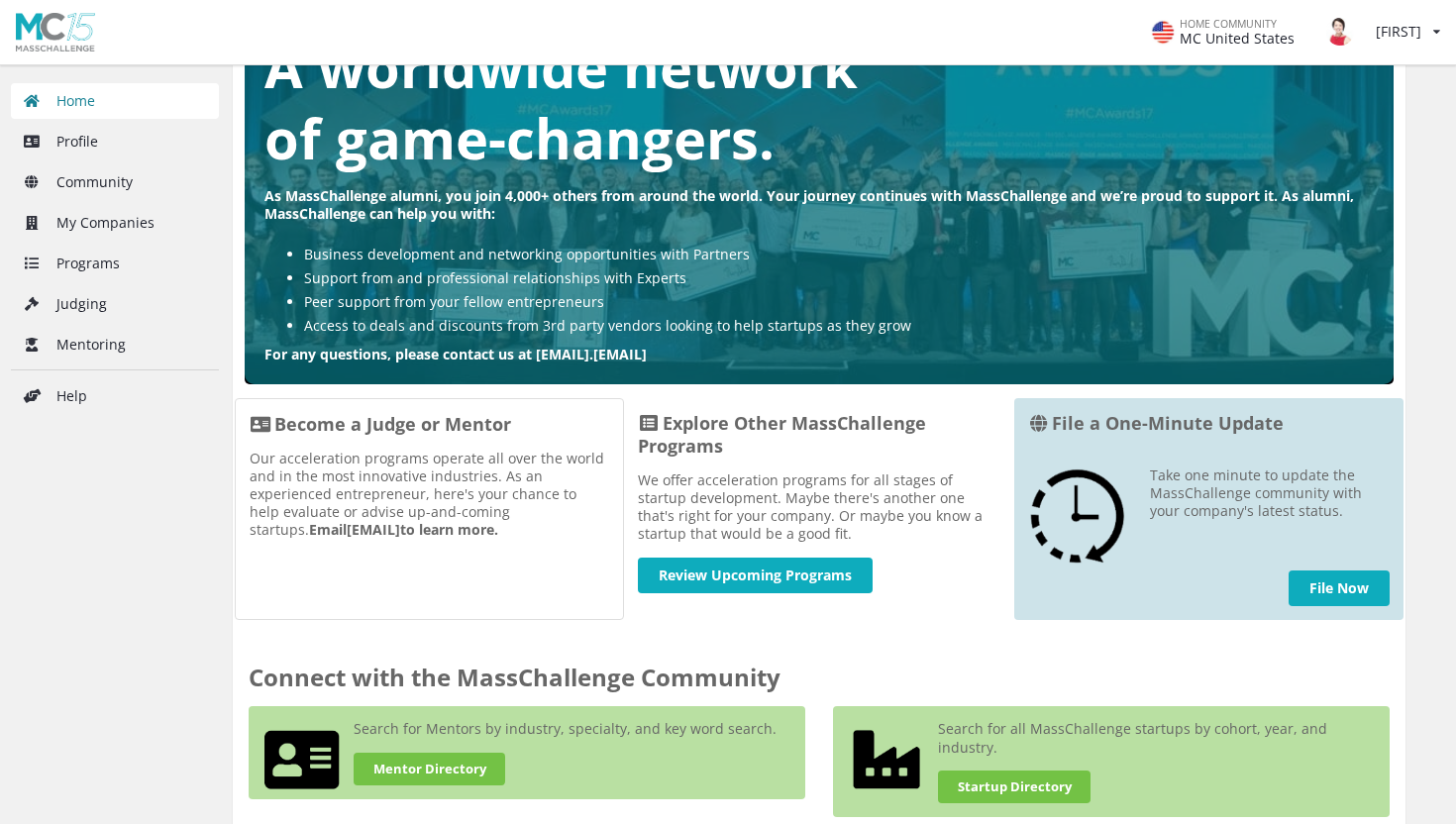 scroll, scrollTop: 206, scrollLeft: 0, axis: vertical 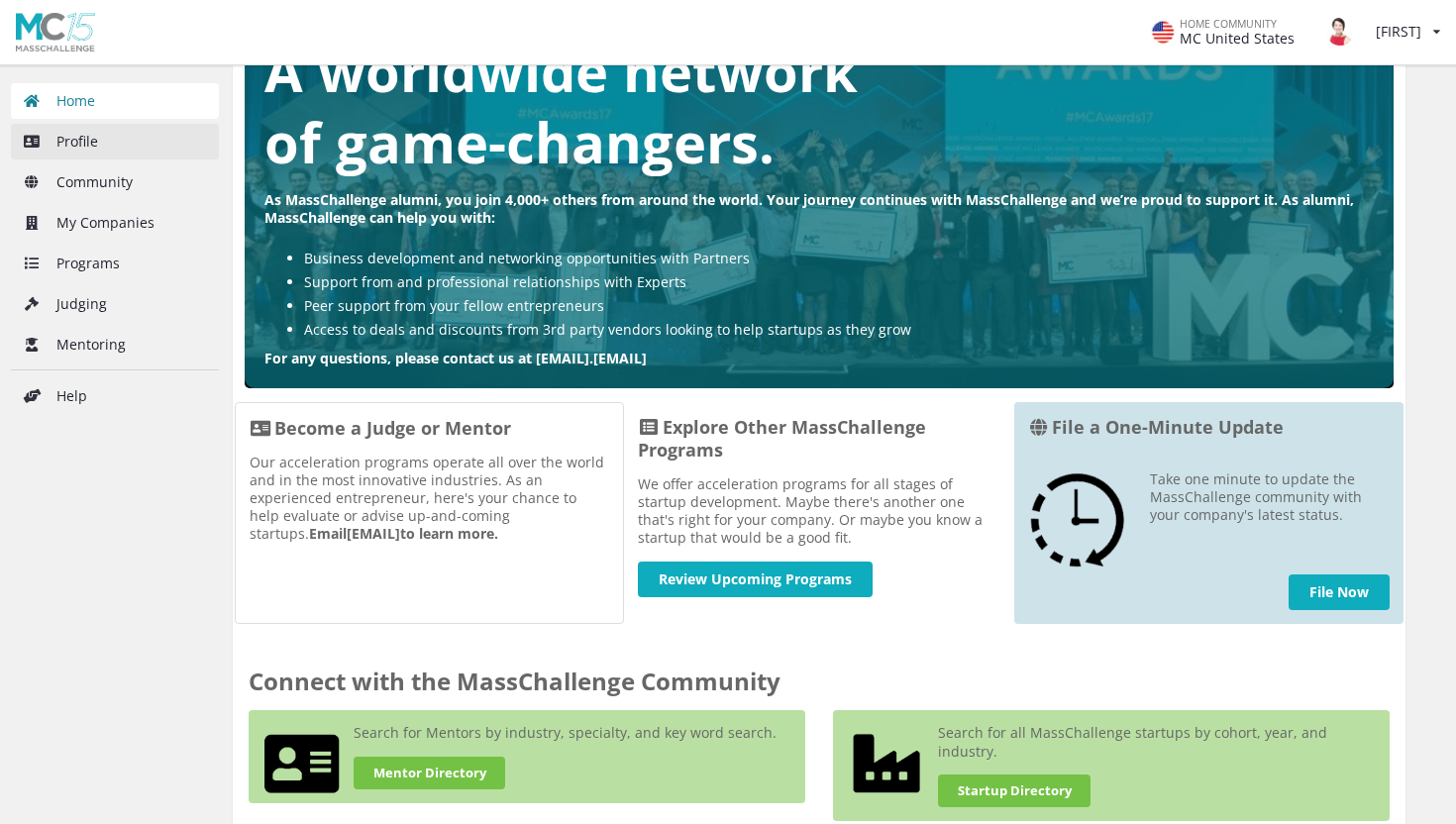 click on "Profile" at bounding box center (115, 142) 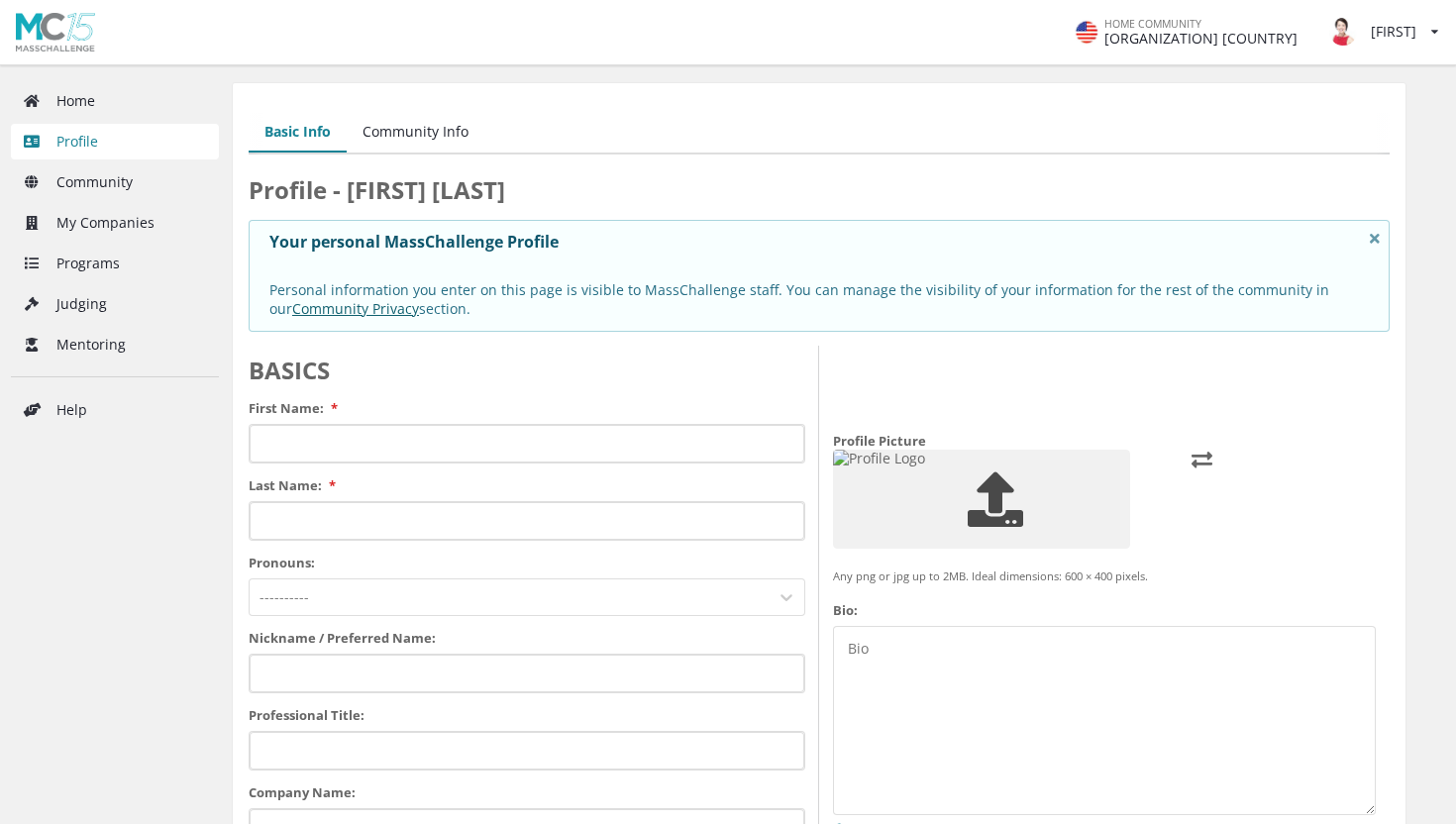 scroll, scrollTop: 0, scrollLeft: 0, axis: both 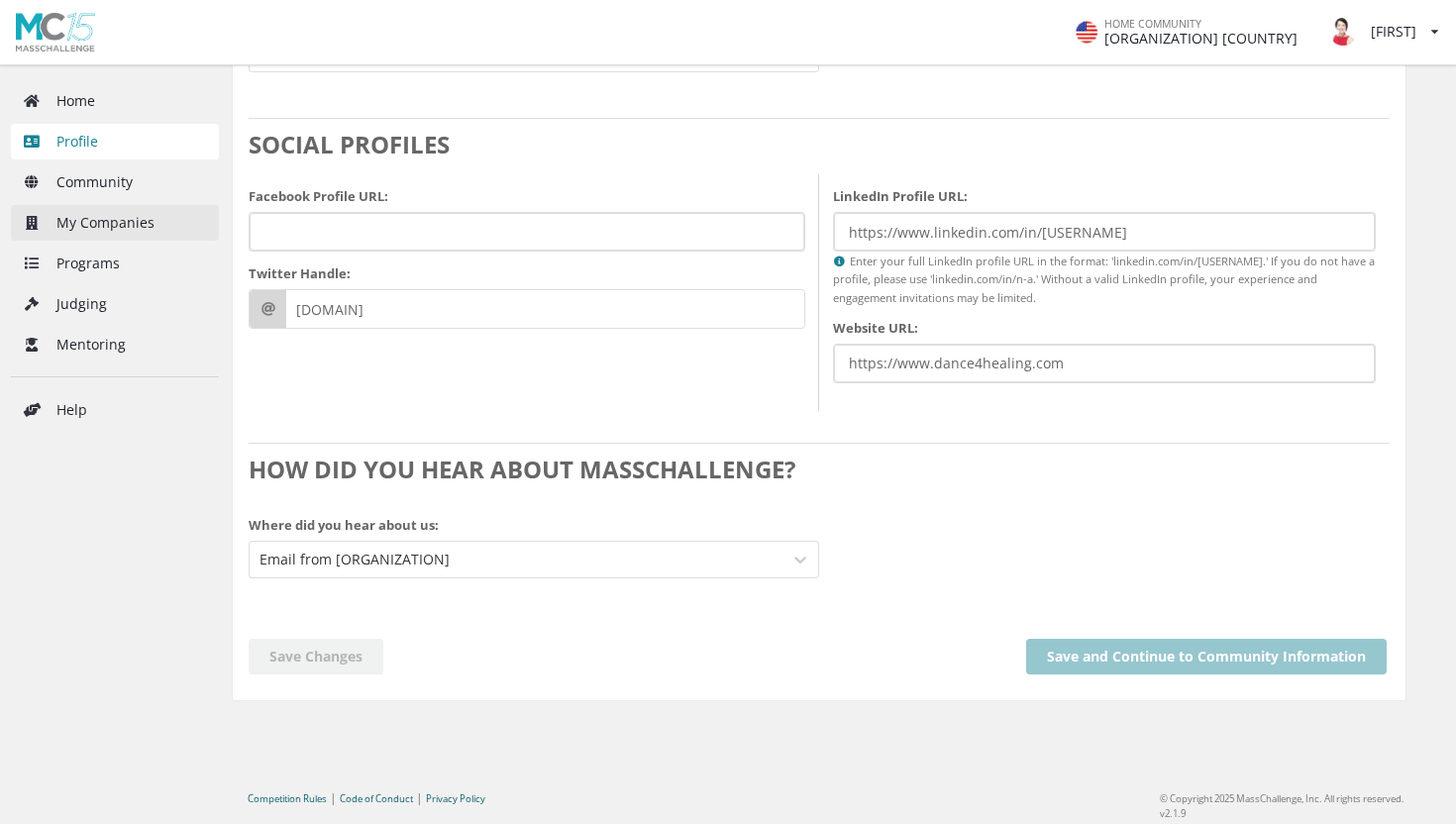 click on "My Companies" at bounding box center (115, 223) 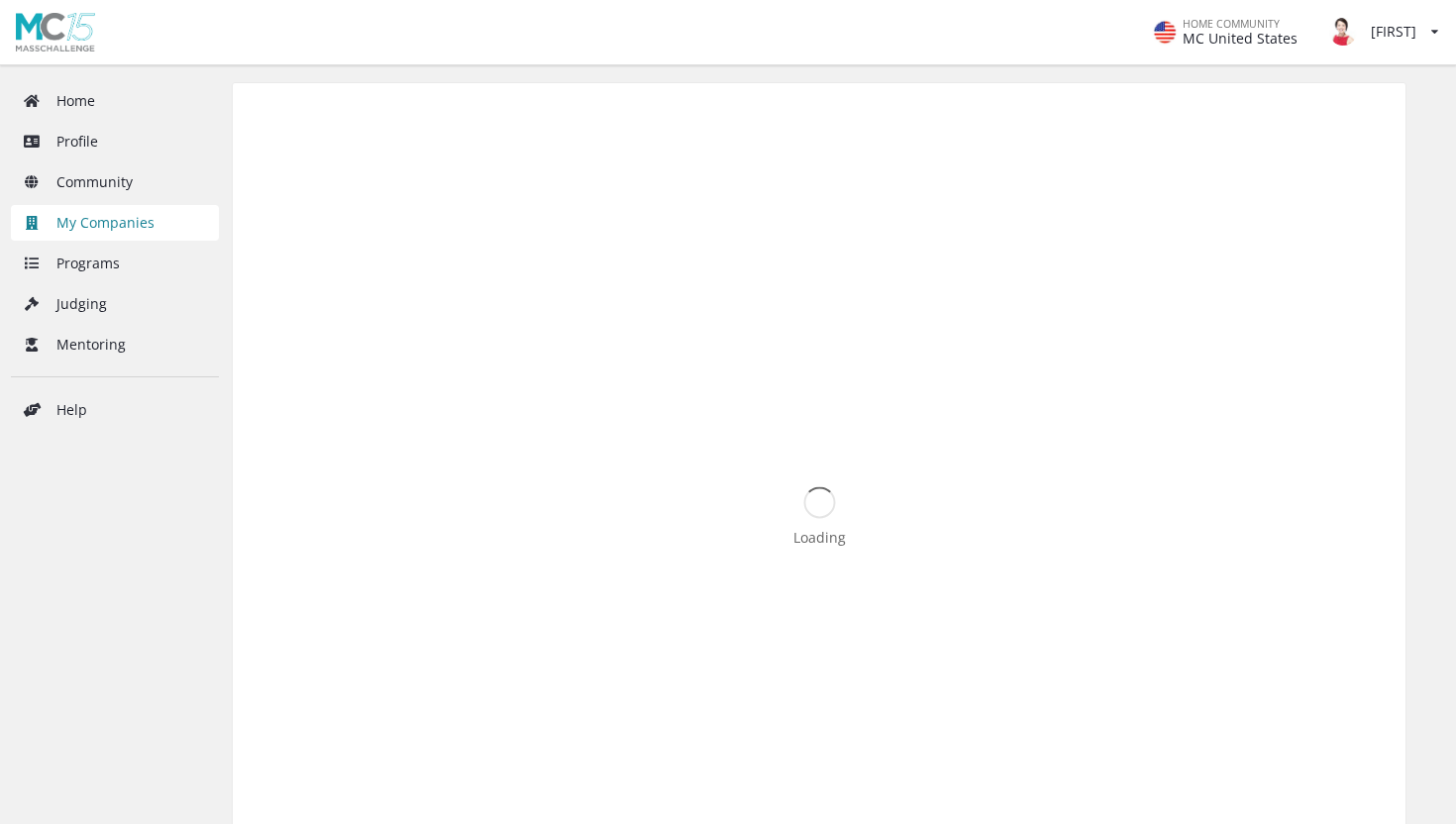 scroll, scrollTop: 0, scrollLeft: 0, axis: both 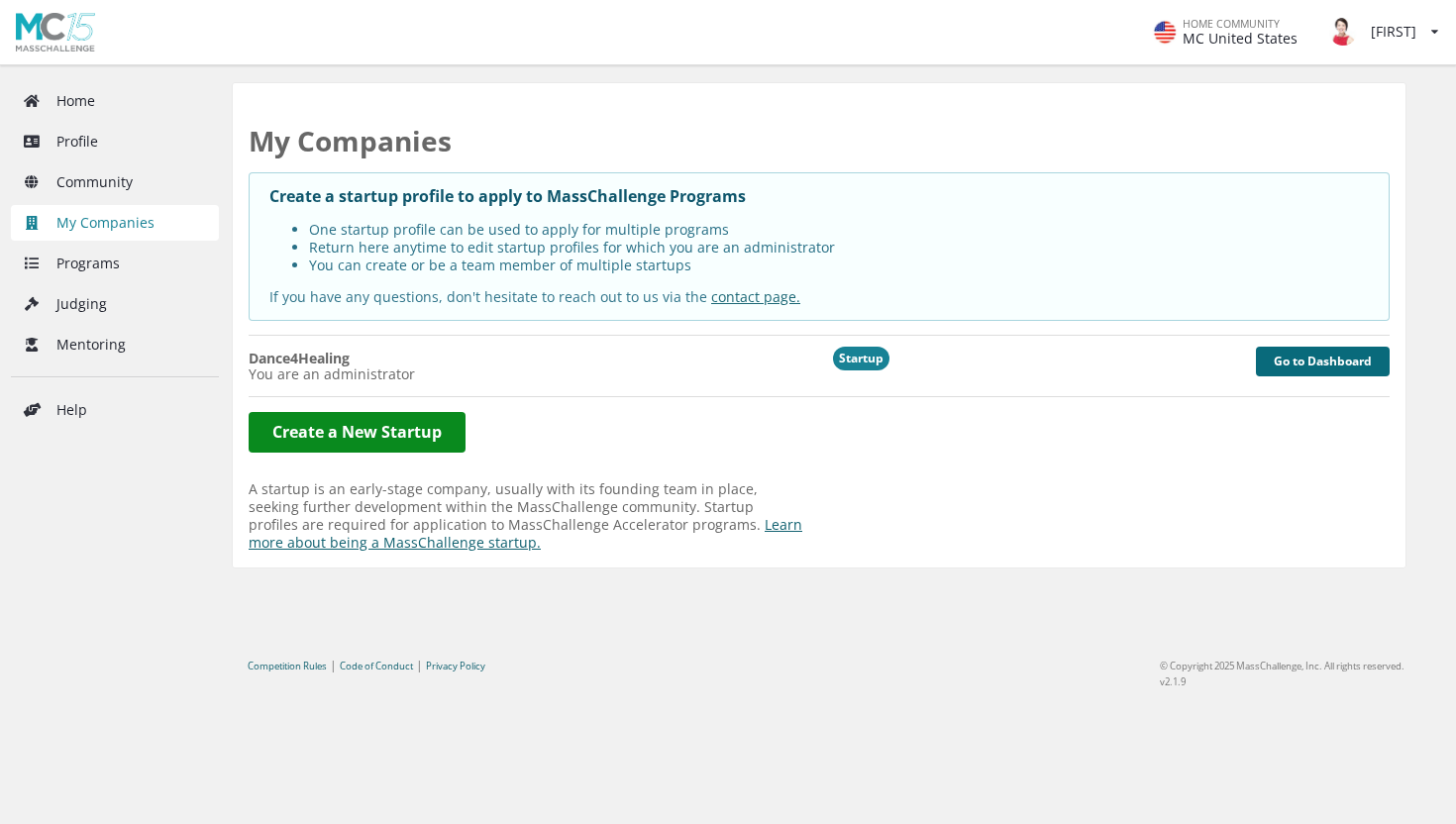 click on "Go to Dashboard" at bounding box center (1322, 361) 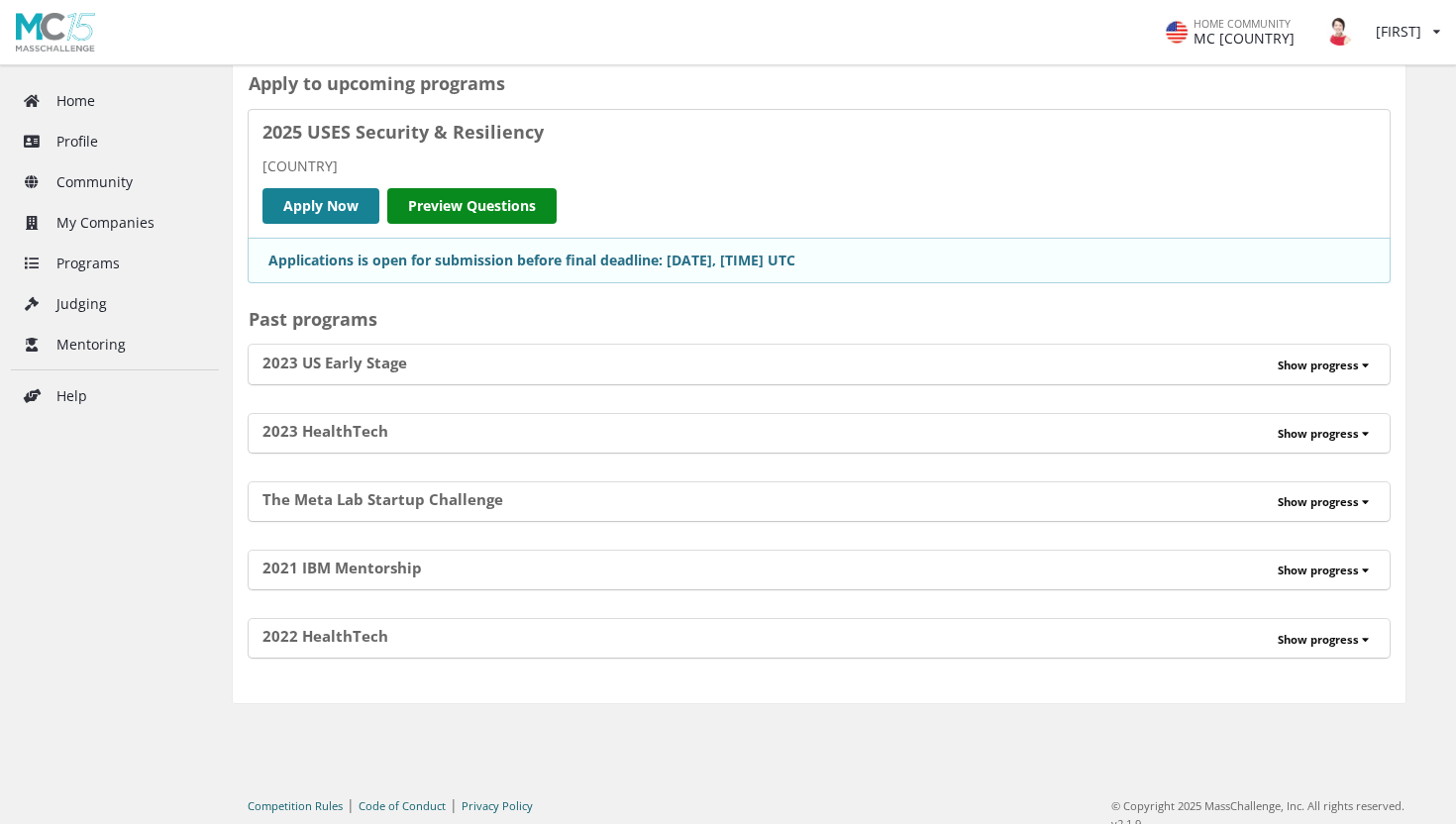 scroll, scrollTop: 154, scrollLeft: 0, axis: vertical 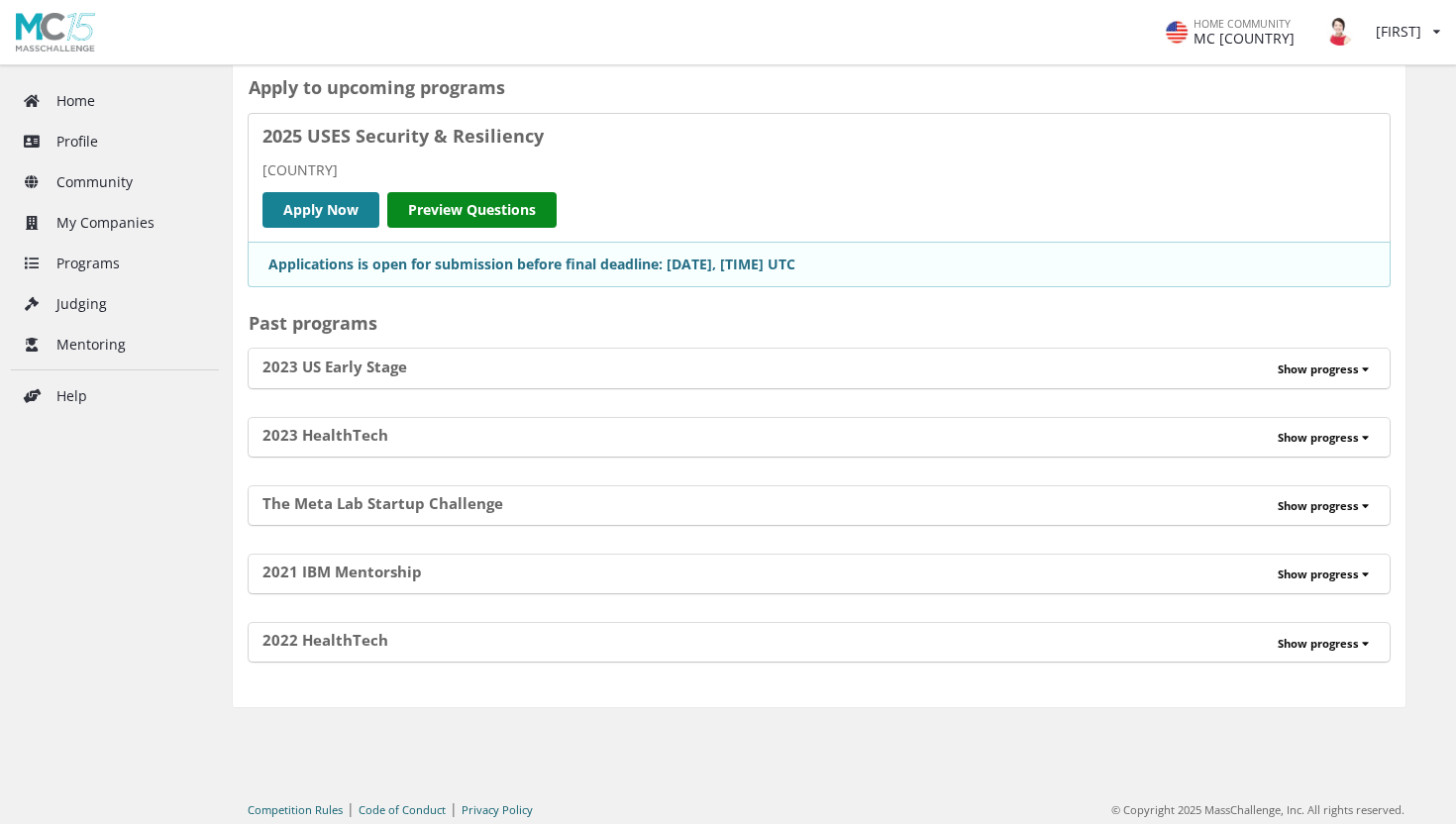 click on "Show progress" at bounding box center [1326, 368] 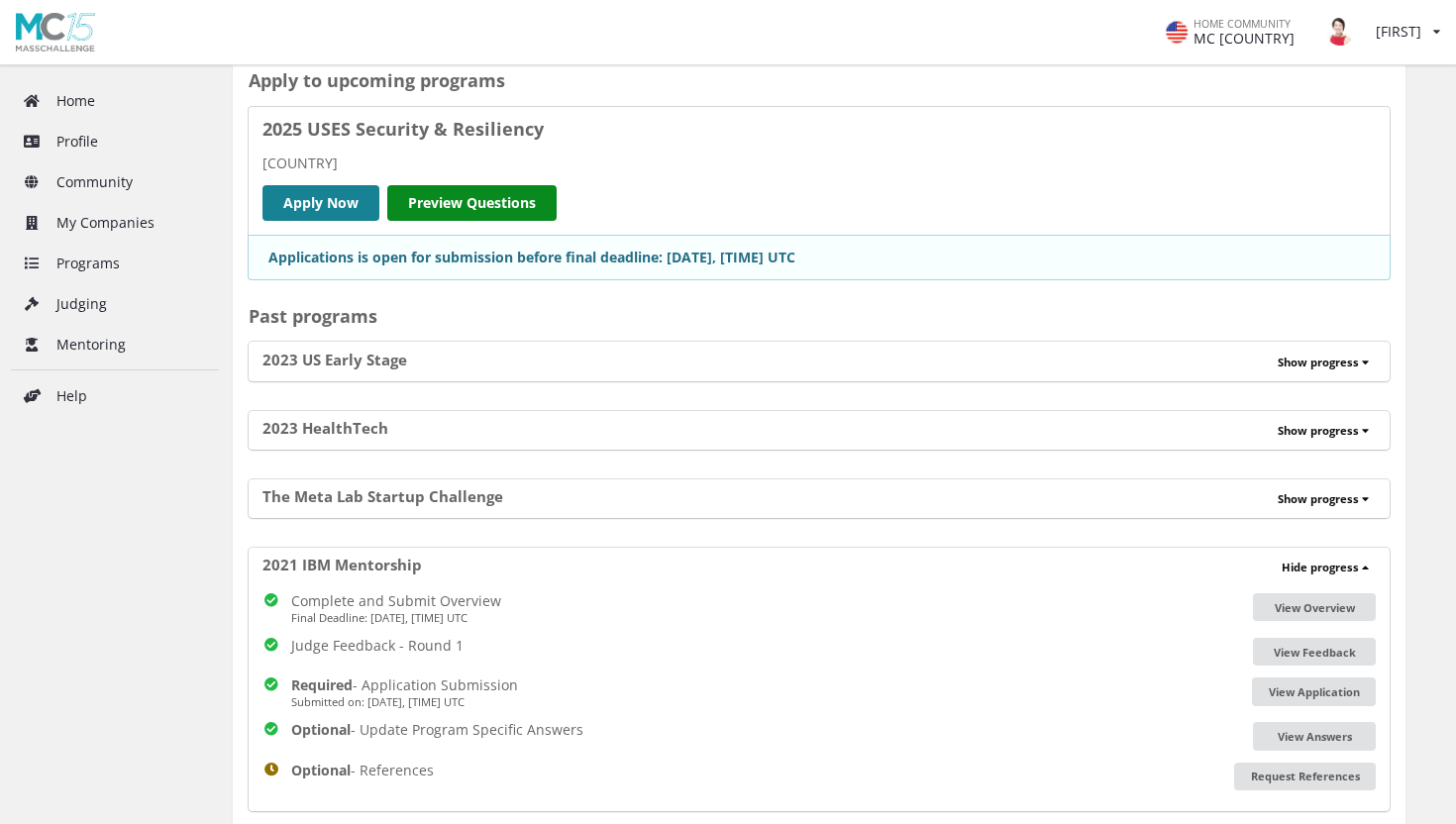 scroll, scrollTop: 168, scrollLeft: 0, axis: vertical 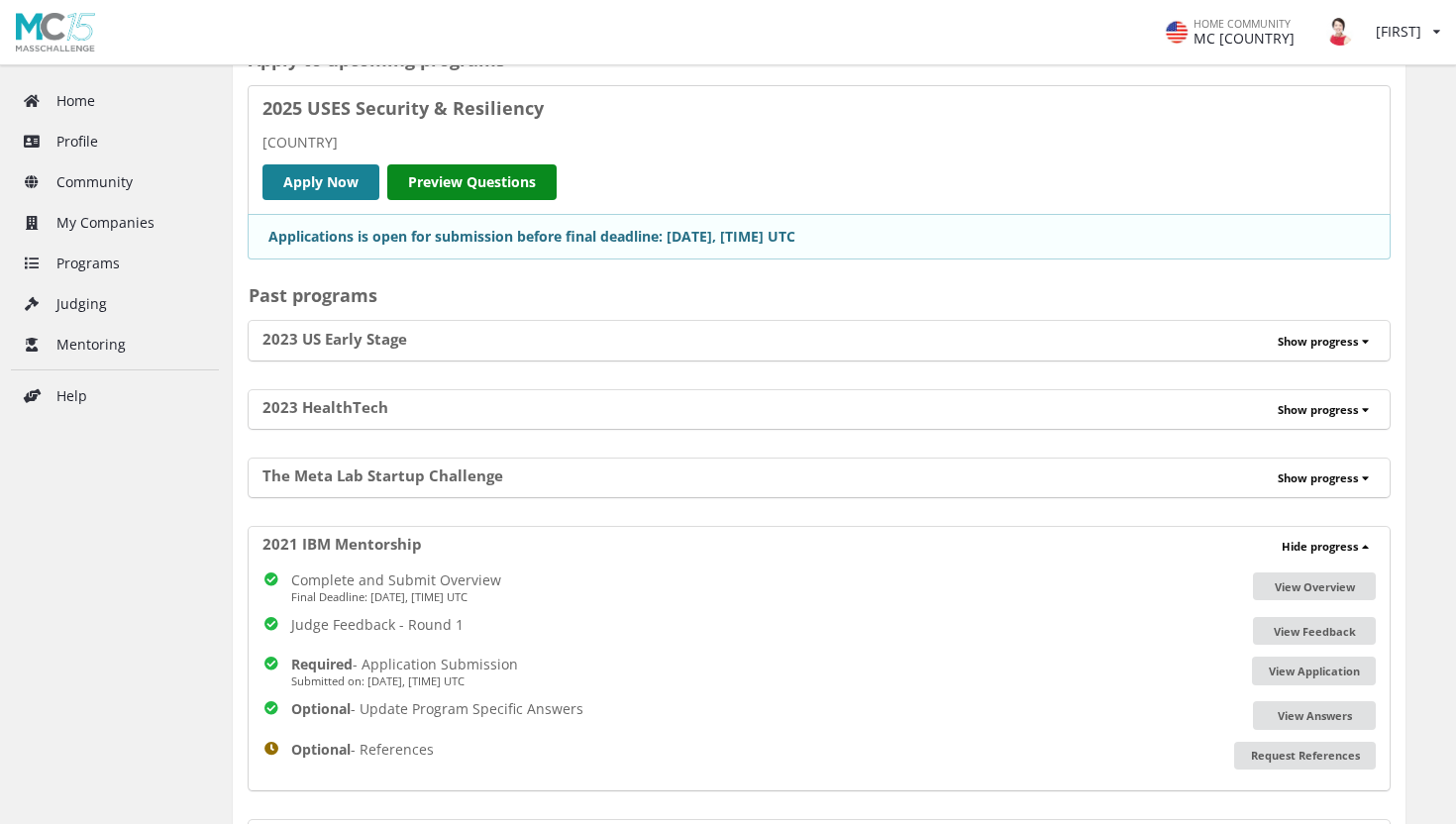 drag, startPoint x: 452, startPoint y: 563, endPoint x: 257, endPoint y: 538, distance: 196.59603 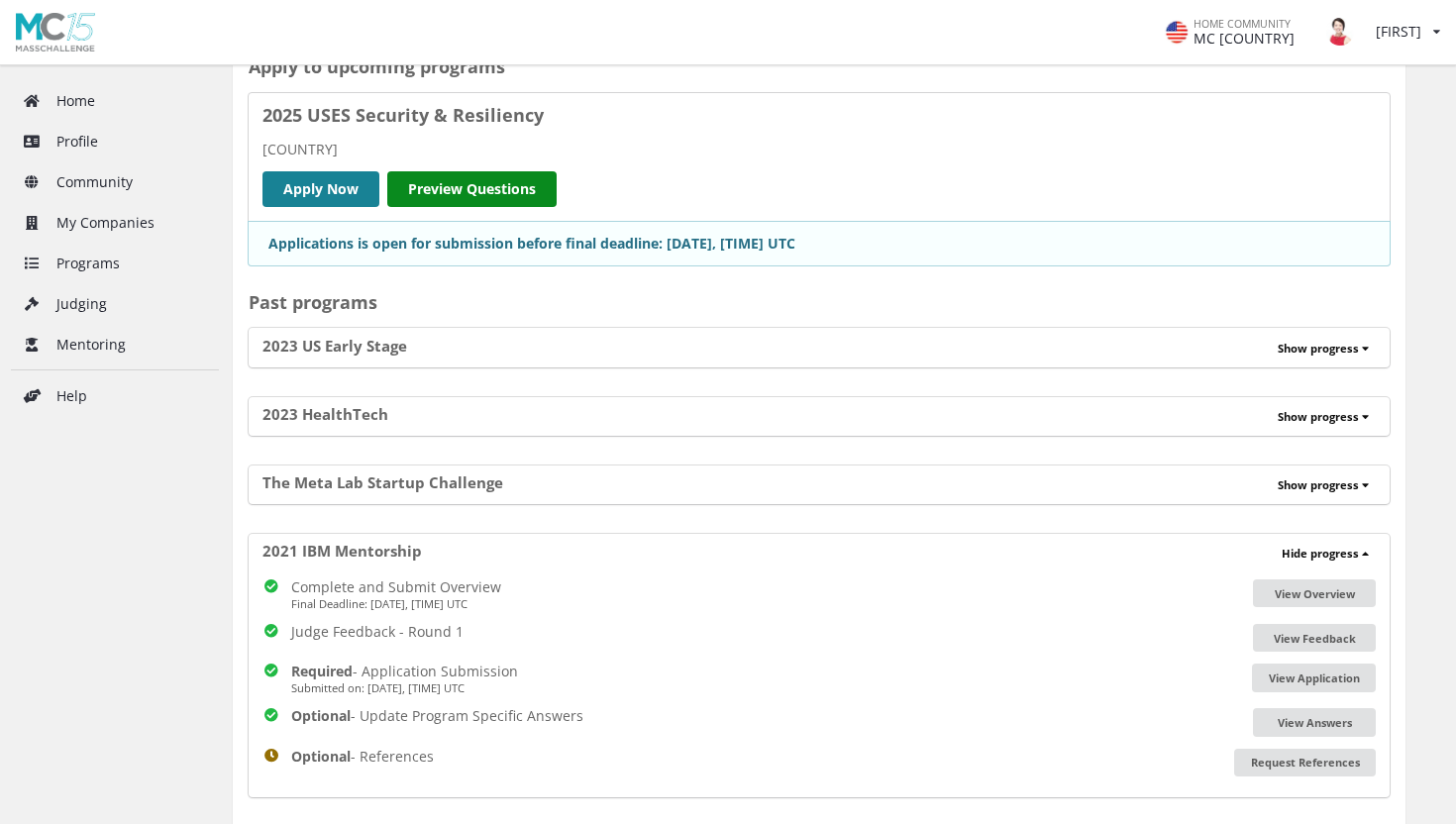 scroll, scrollTop: 179, scrollLeft: 0, axis: vertical 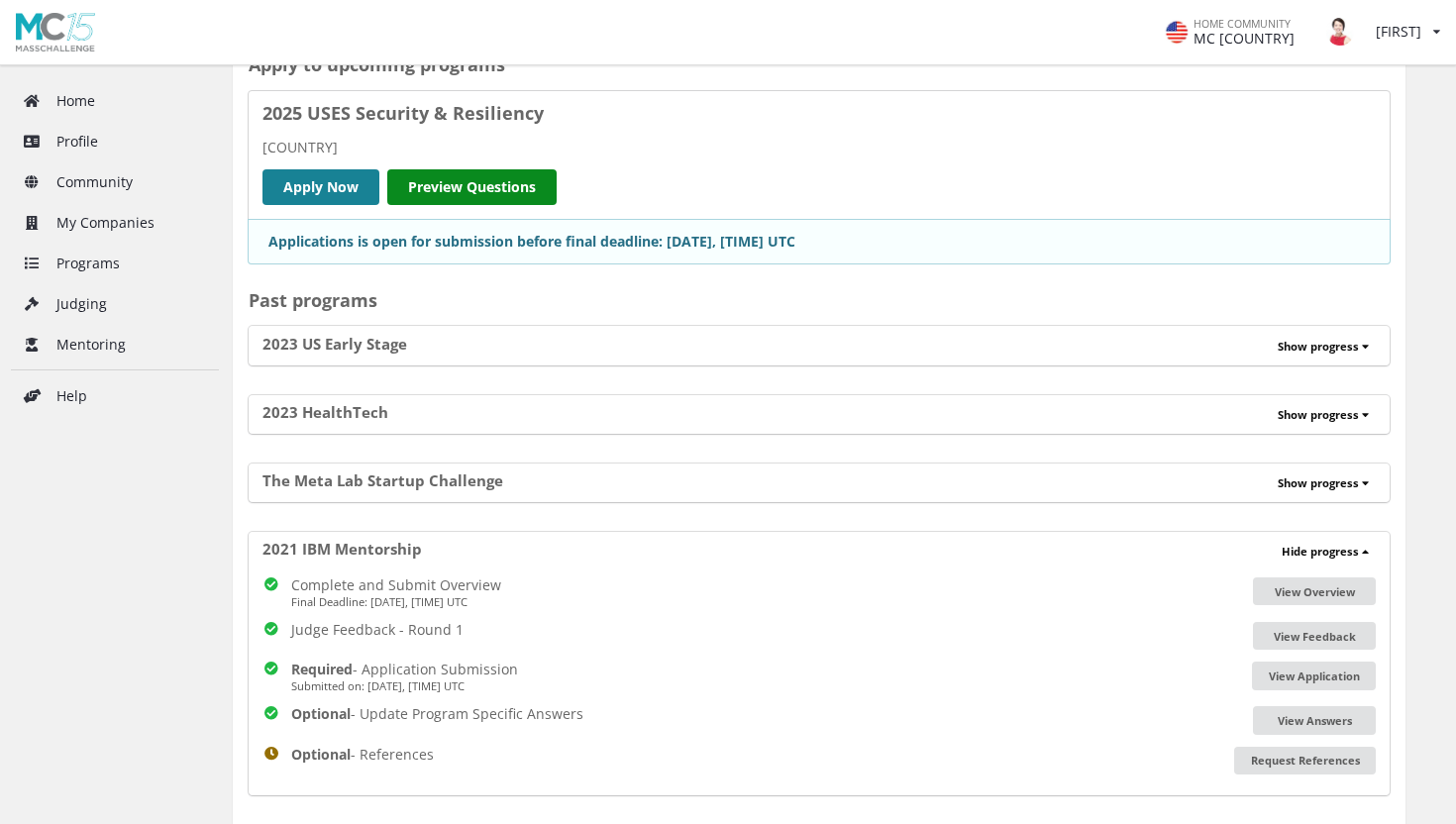 copy on "2021 IBM Mentorship" 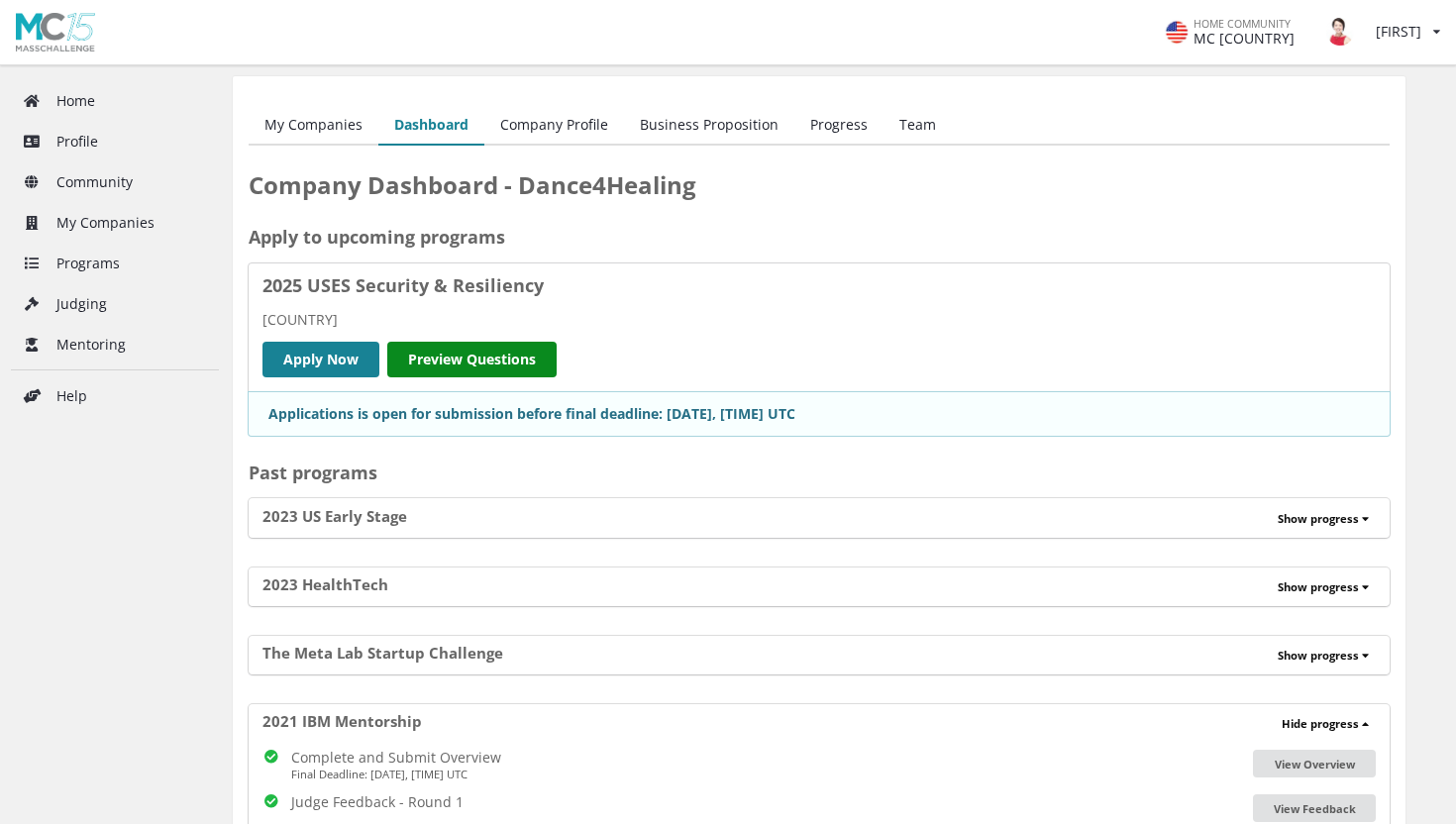 scroll, scrollTop: 0, scrollLeft: 0, axis: both 